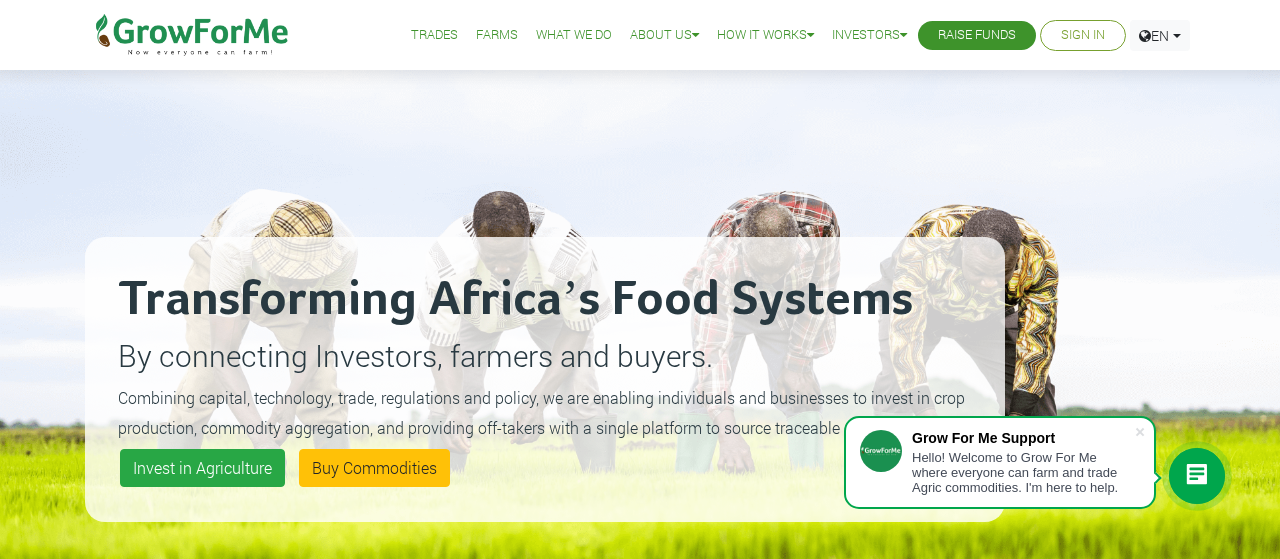 scroll, scrollTop: 0, scrollLeft: 0, axis: both 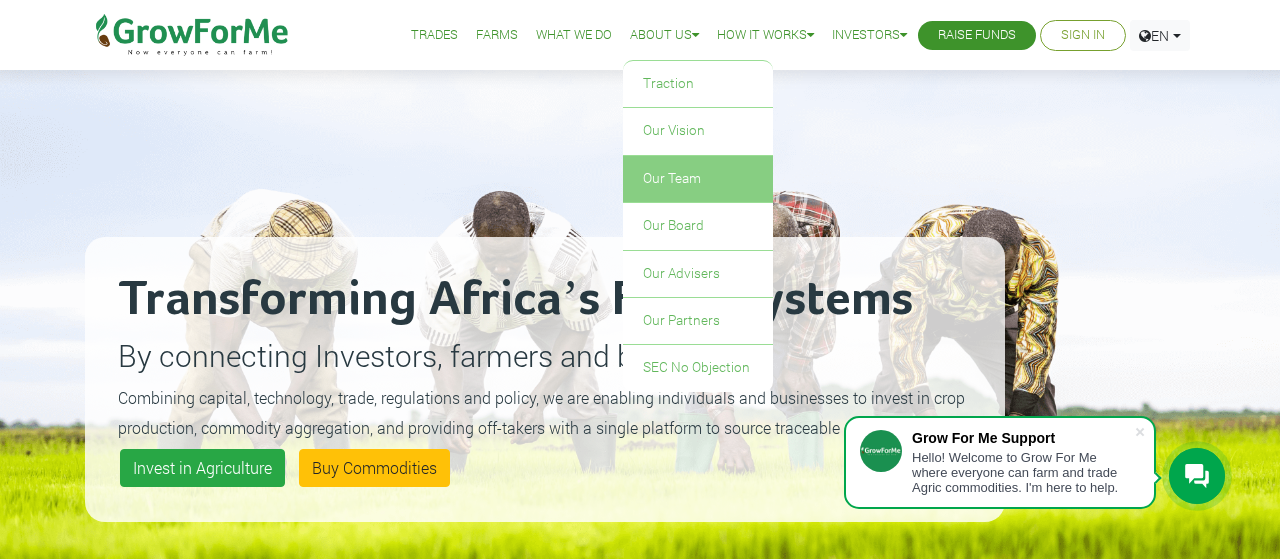 click on "Our Team" at bounding box center (698, 179) 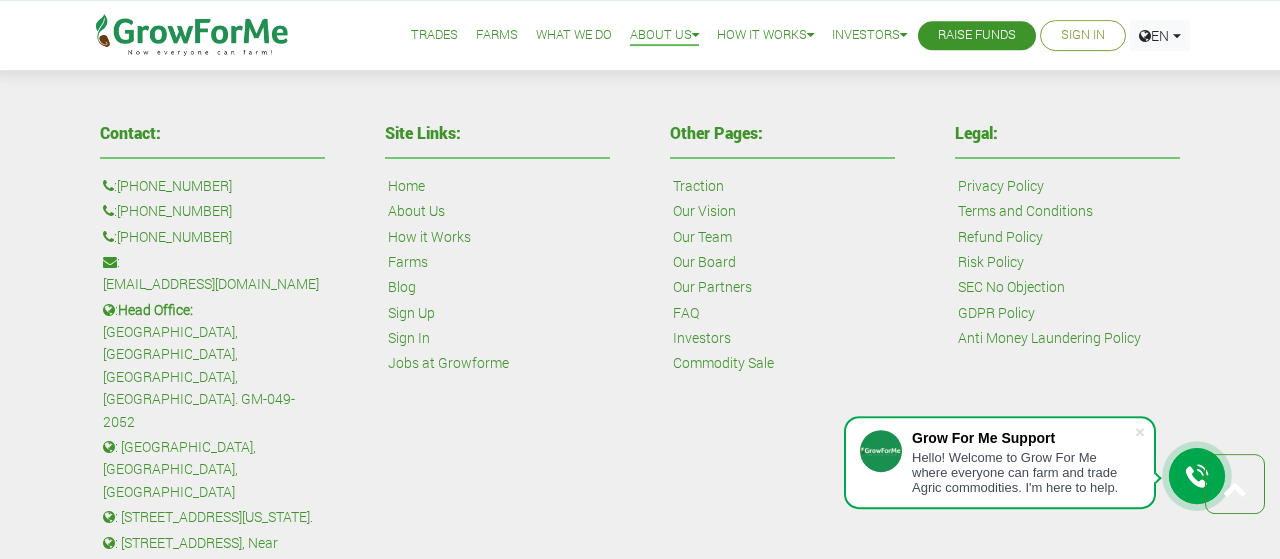 scroll, scrollTop: 1976, scrollLeft: 0, axis: vertical 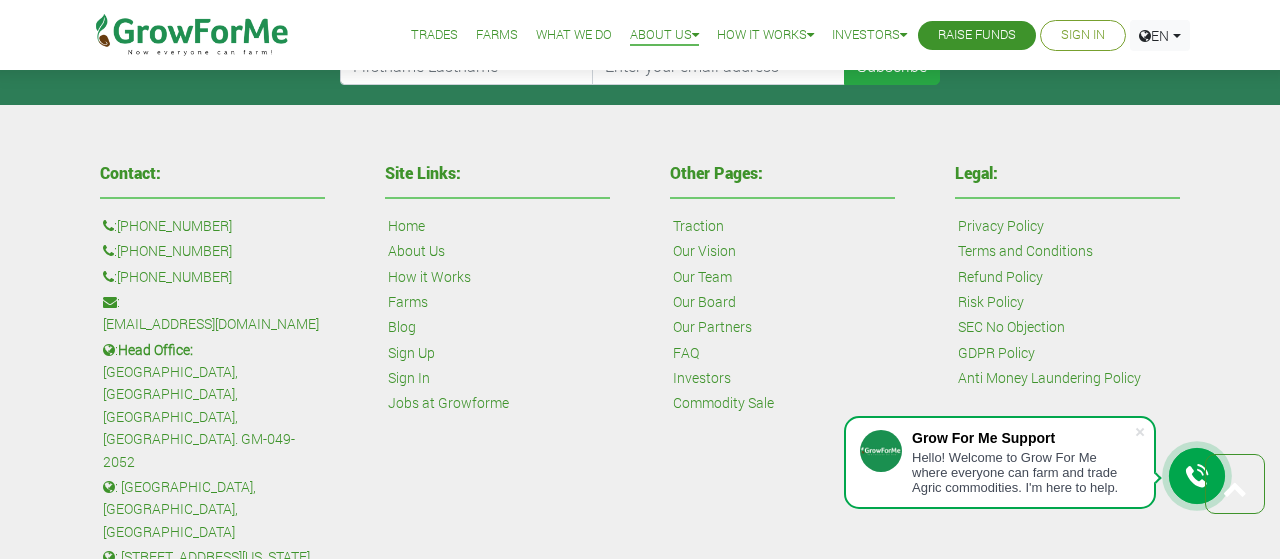 click on "Jobs at Growforme" at bounding box center (448, 403) 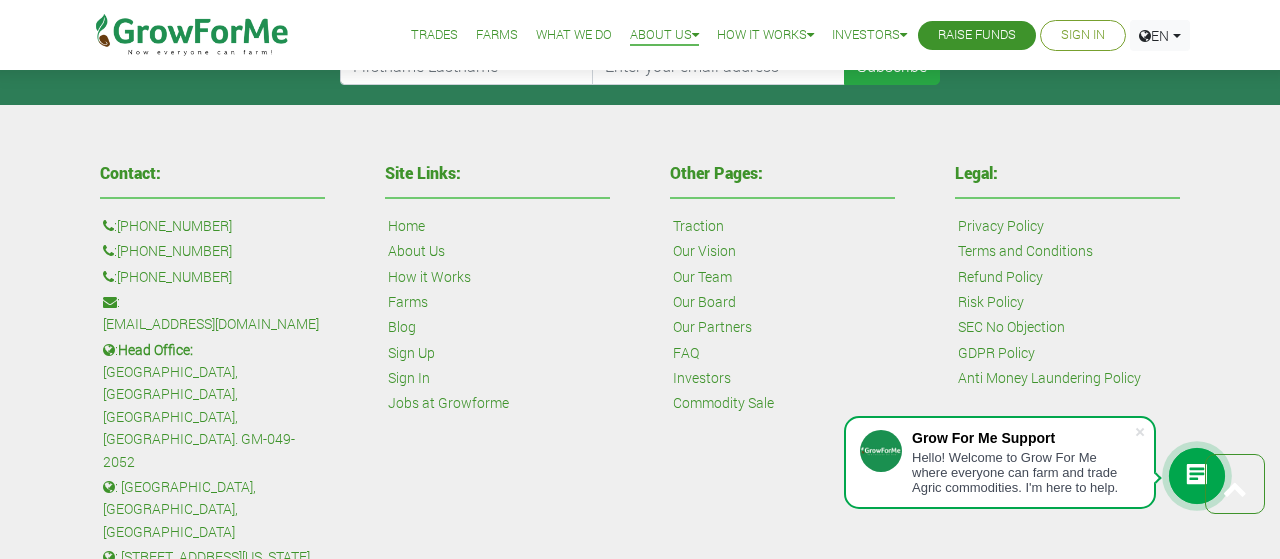 click on "Our Board" at bounding box center [704, 302] 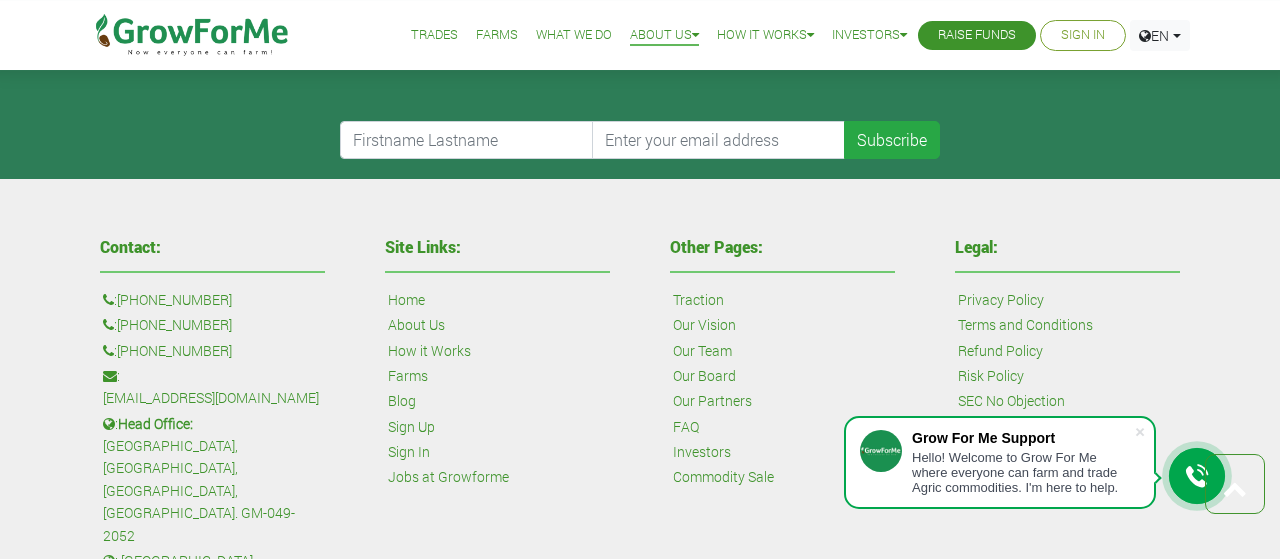 scroll, scrollTop: 1872, scrollLeft: 0, axis: vertical 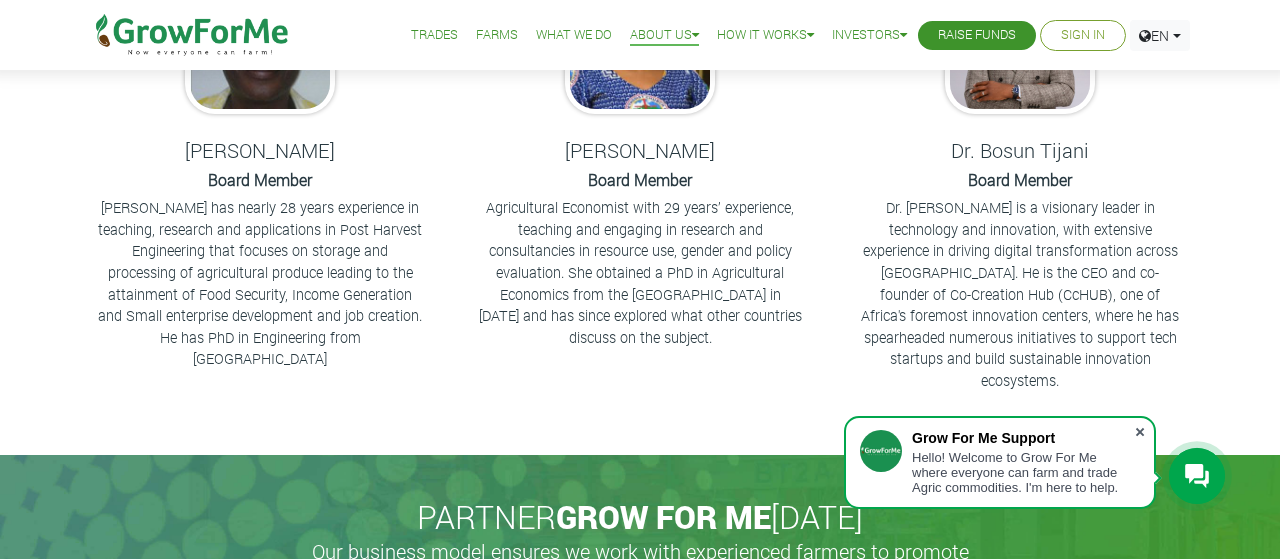 click at bounding box center (1140, 432) 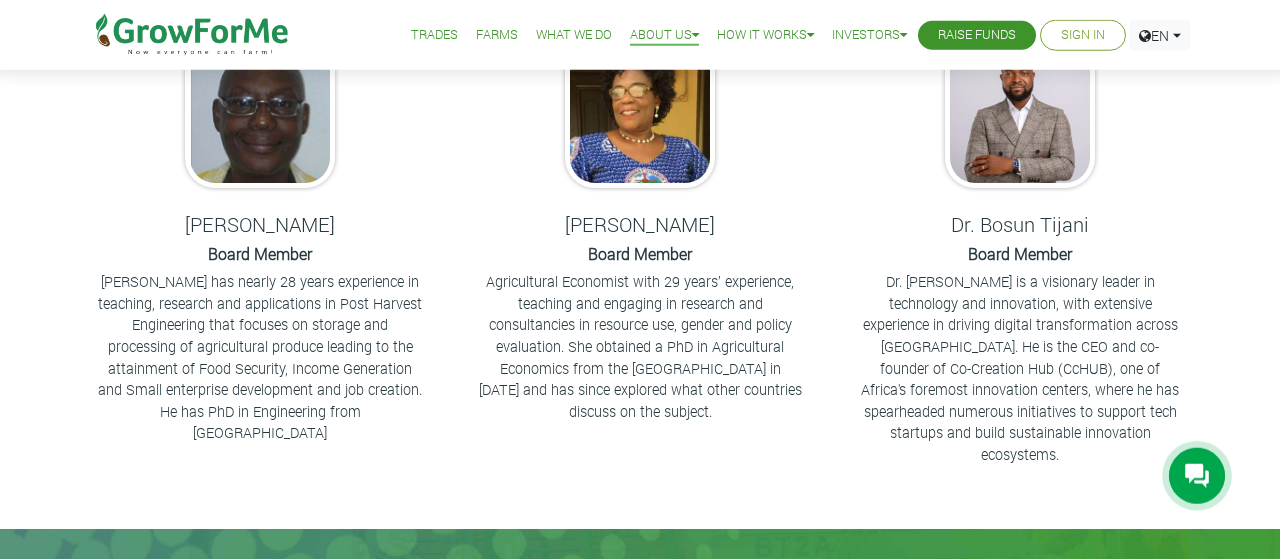scroll, scrollTop: 208, scrollLeft: 0, axis: vertical 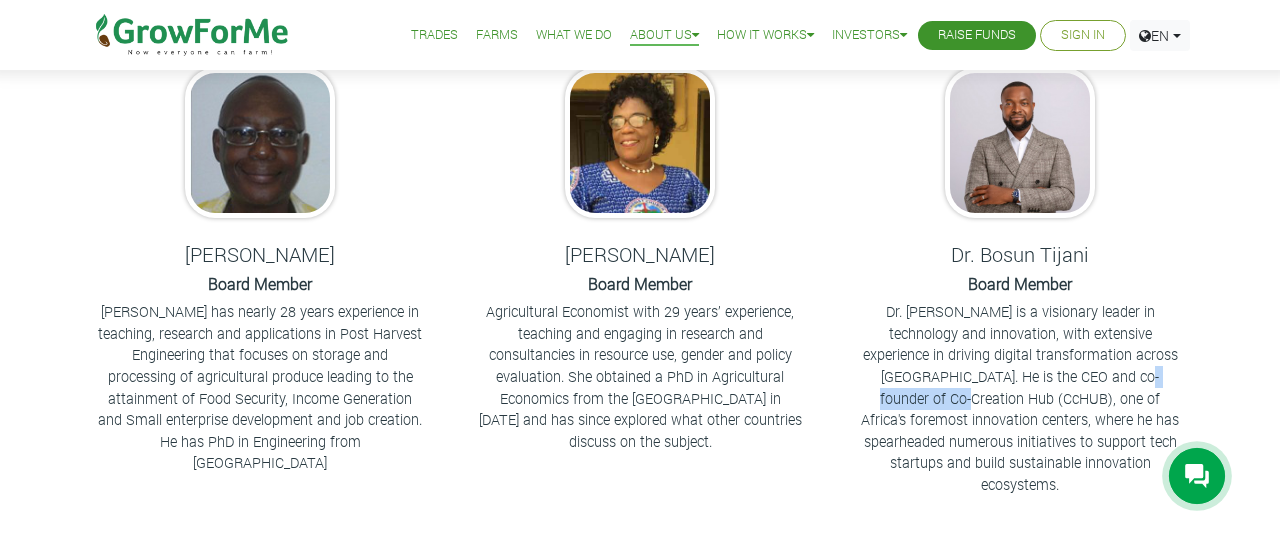 drag, startPoint x: 983, startPoint y: 375, endPoint x: 1084, endPoint y: 374, distance: 101.00495 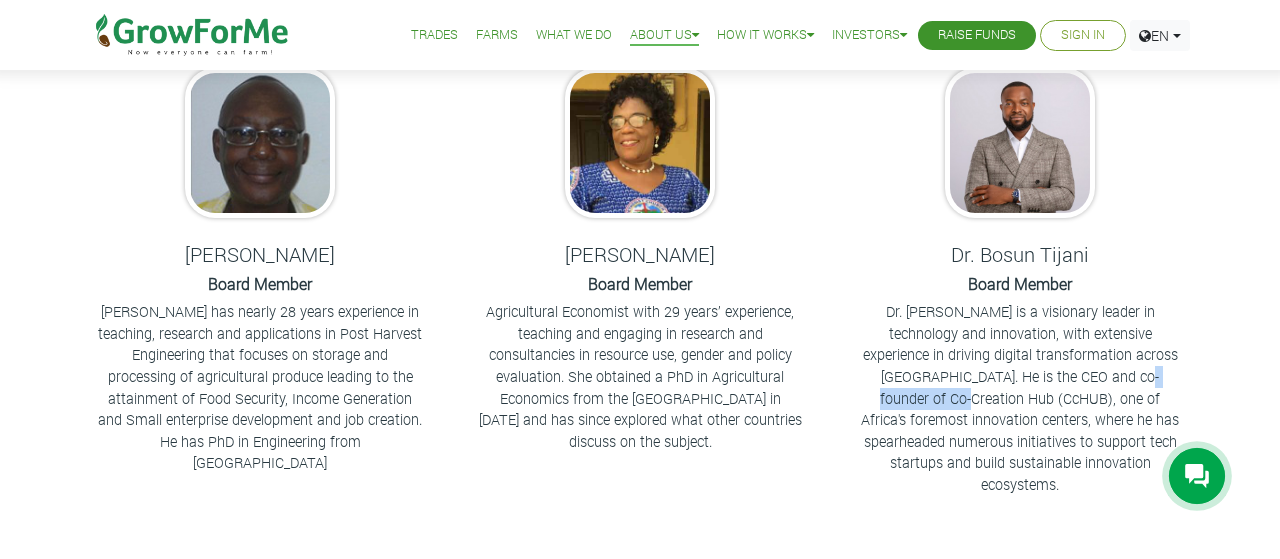 click on "Dr. Bosun Tijani is a visionary leader in technology and innovation, with extensive experience in driving digital transformation across Africa. He is the CEO and co-founder of Co-Creation Hub (CcHUB), one of Africa's foremost innovation centers, where he has spearheaded numerous initiatives to support tech startups and build sustainable innovation ecosystems." at bounding box center [1020, 398] 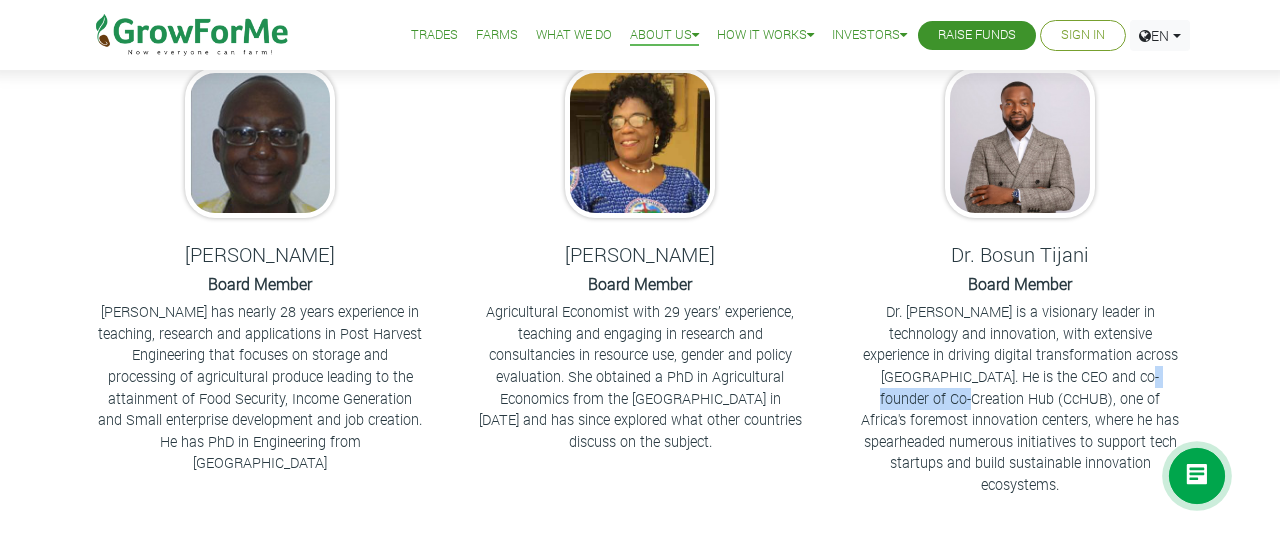copy on "Co-Creation Hub" 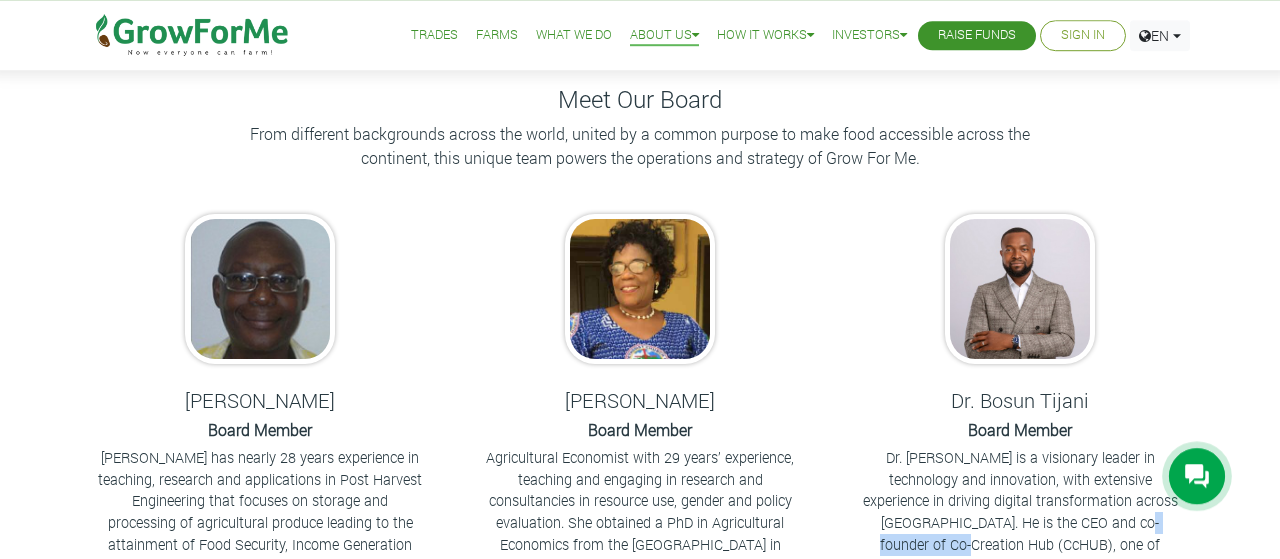 scroll, scrollTop: 0, scrollLeft: 0, axis: both 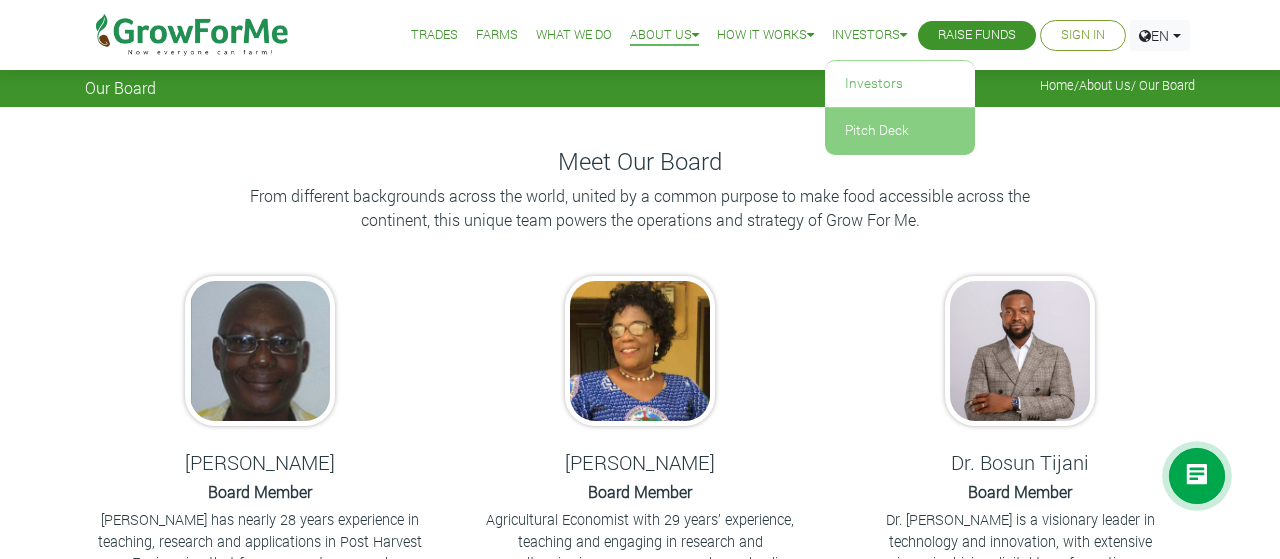 click on "Pitch Deck" at bounding box center [900, 131] 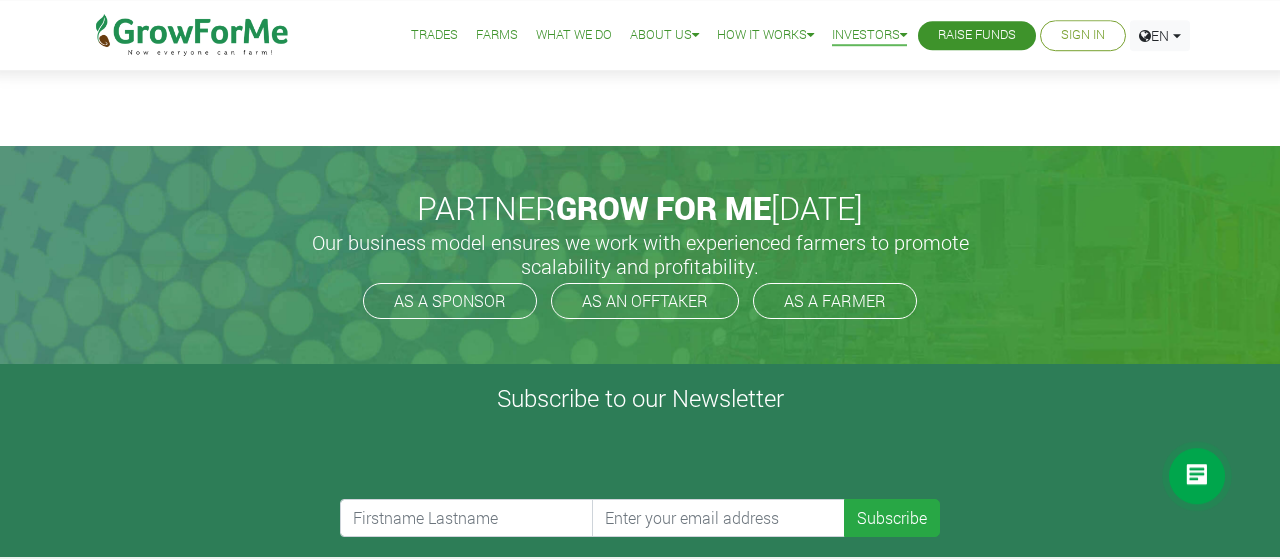 scroll, scrollTop: 624, scrollLeft: 0, axis: vertical 